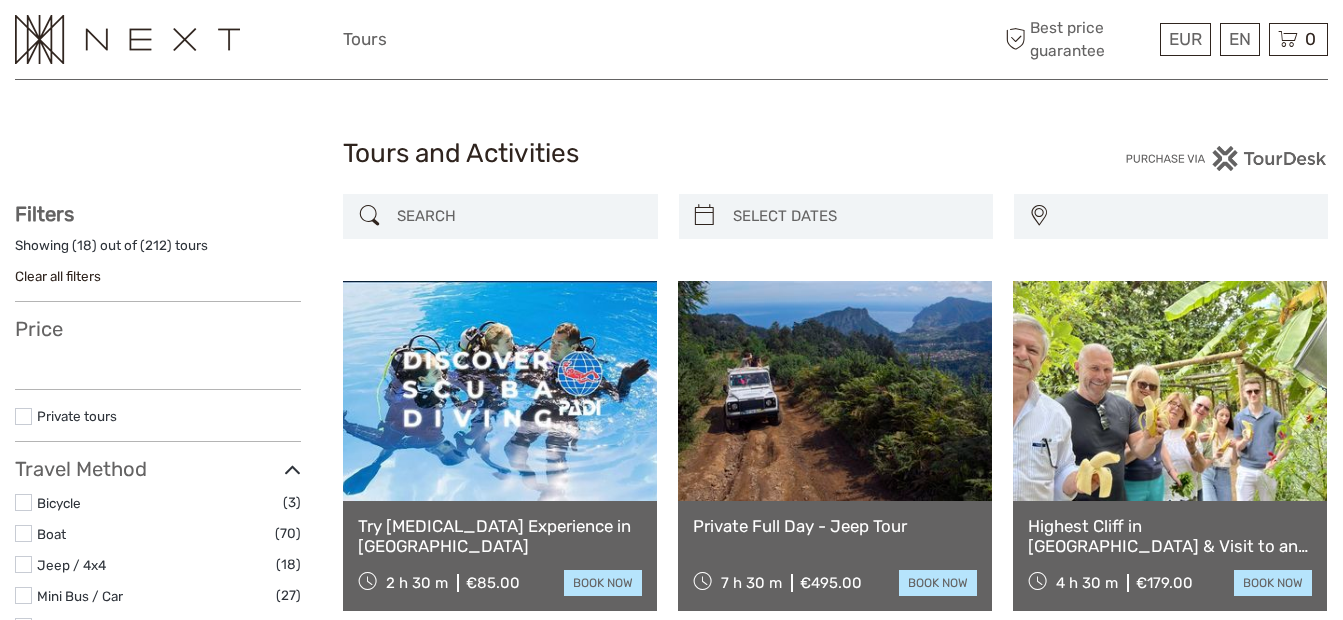 select 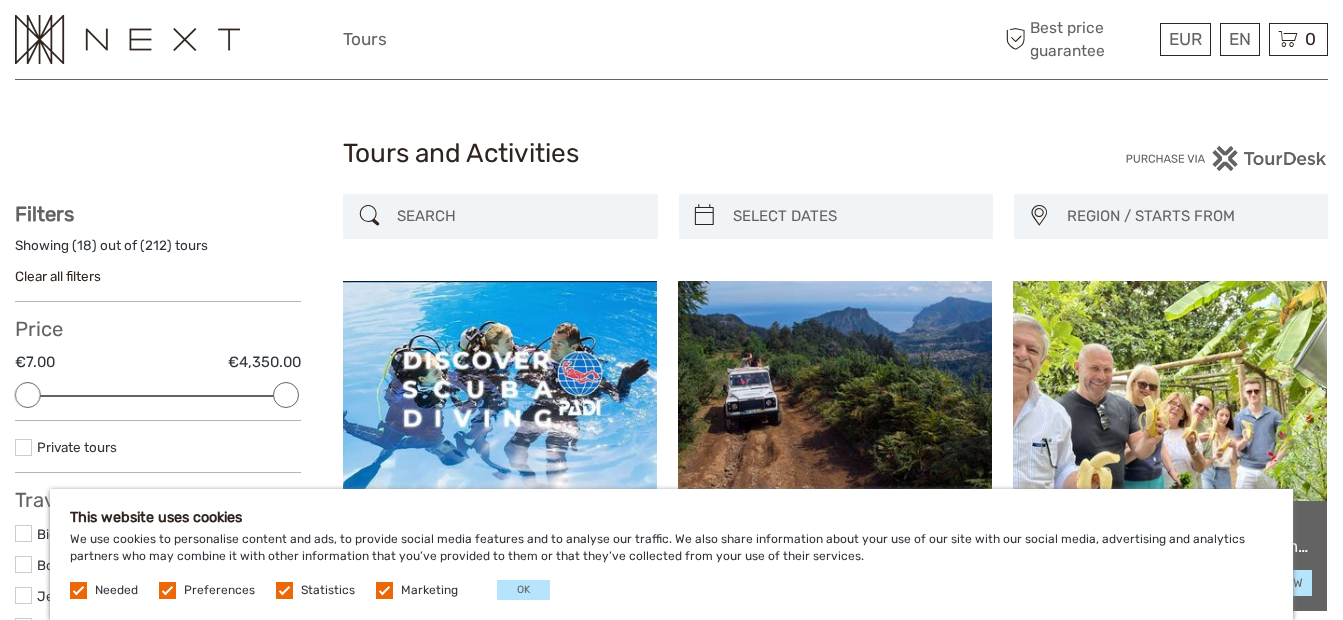 scroll, scrollTop: 0, scrollLeft: 0, axis: both 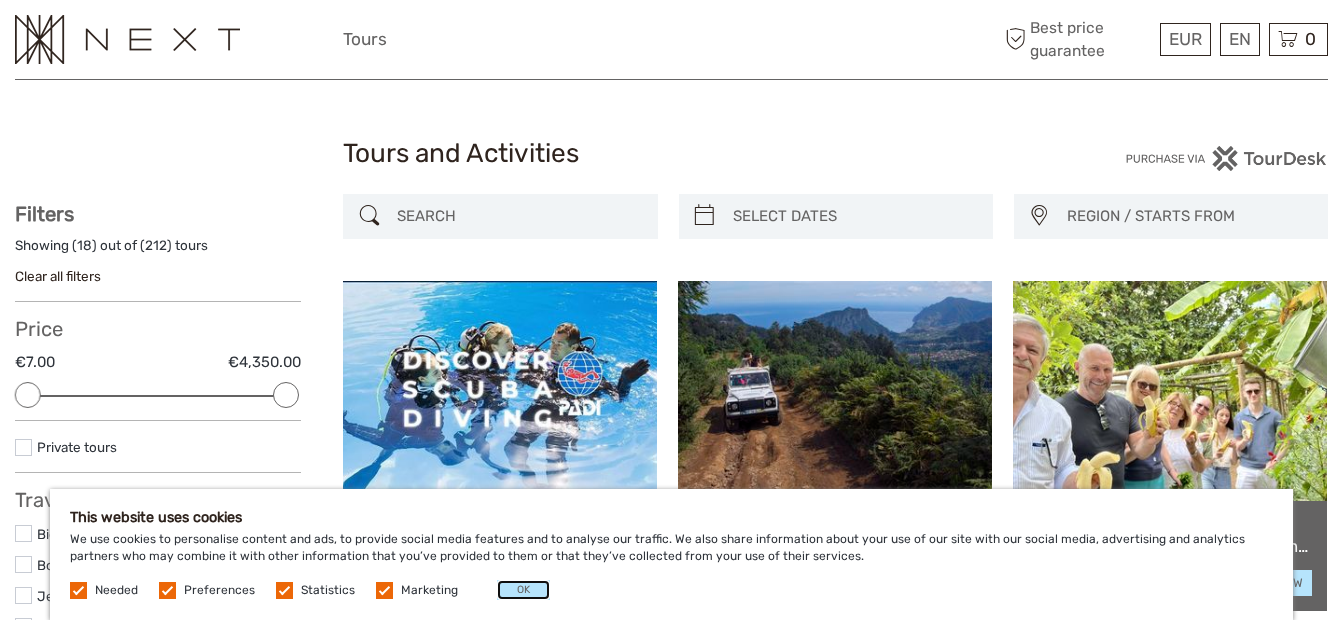 click on "OK" at bounding box center [523, 590] 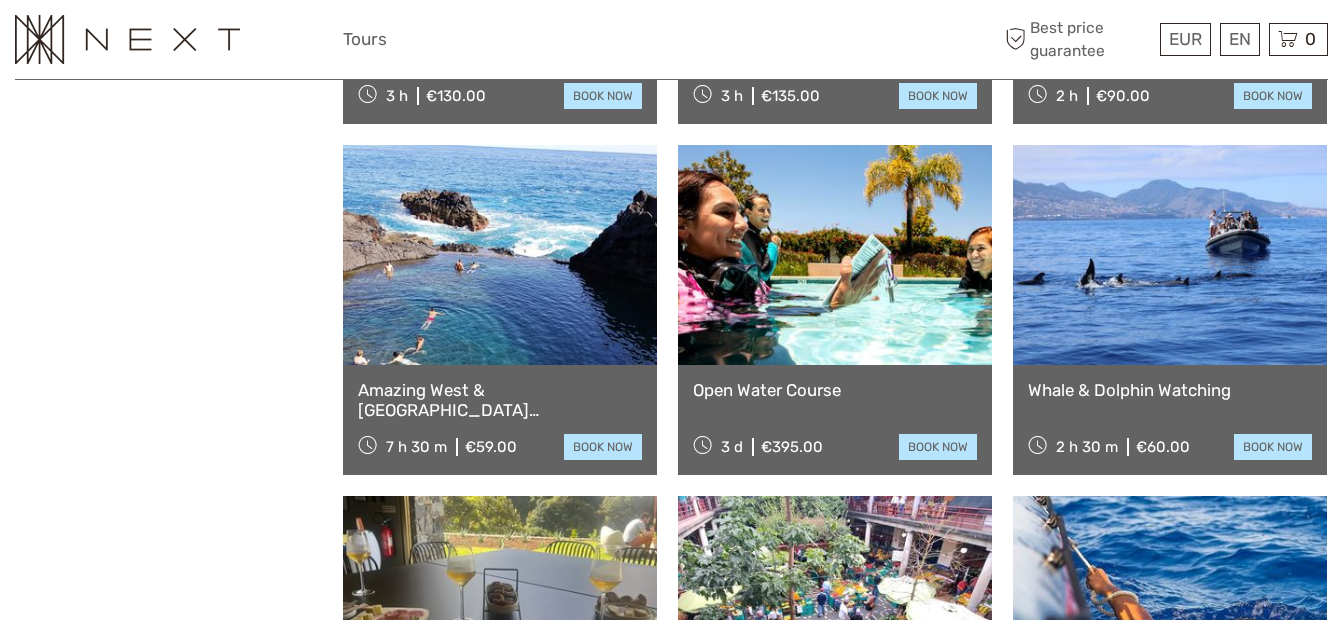 scroll, scrollTop: 1541, scrollLeft: 0, axis: vertical 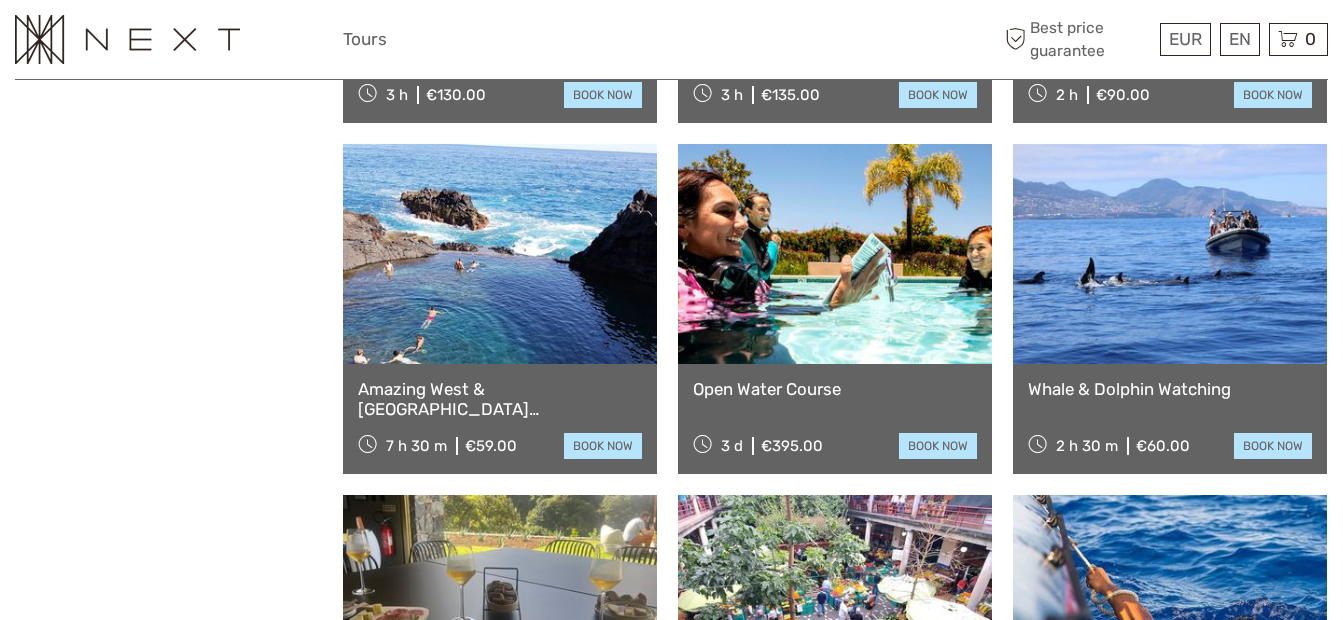 click at bounding box center [500, 254] 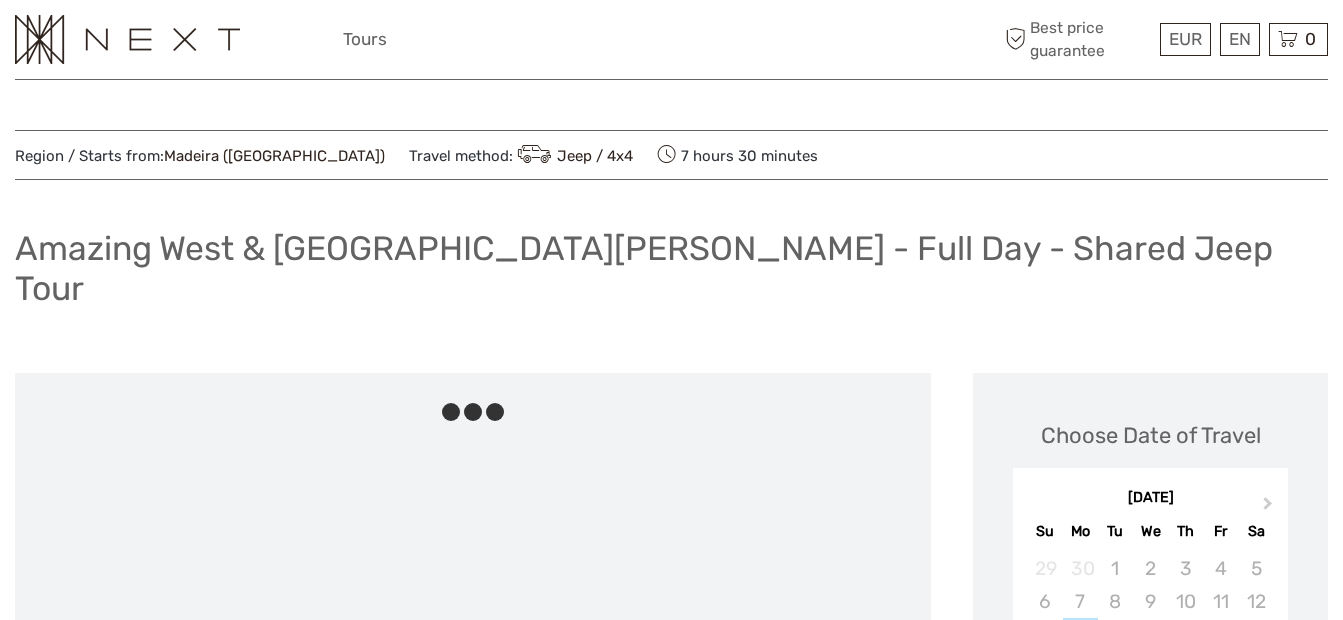 scroll, scrollTop: 0, scrollLeft: 0, axis: both 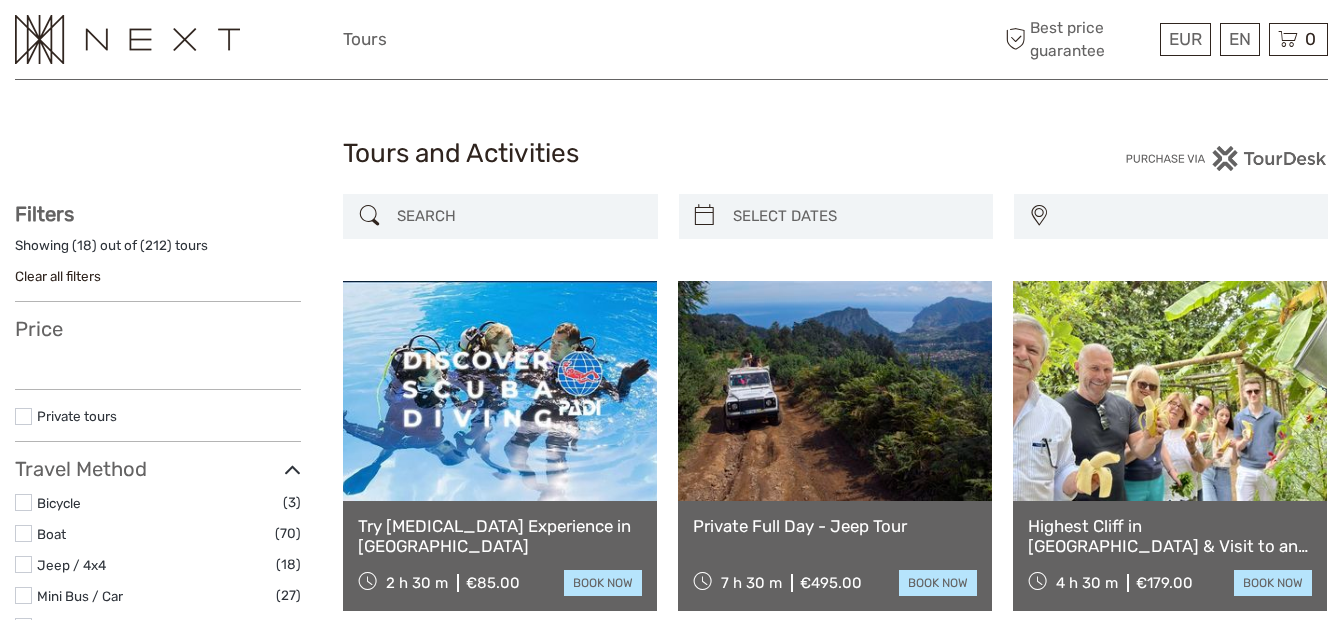 select 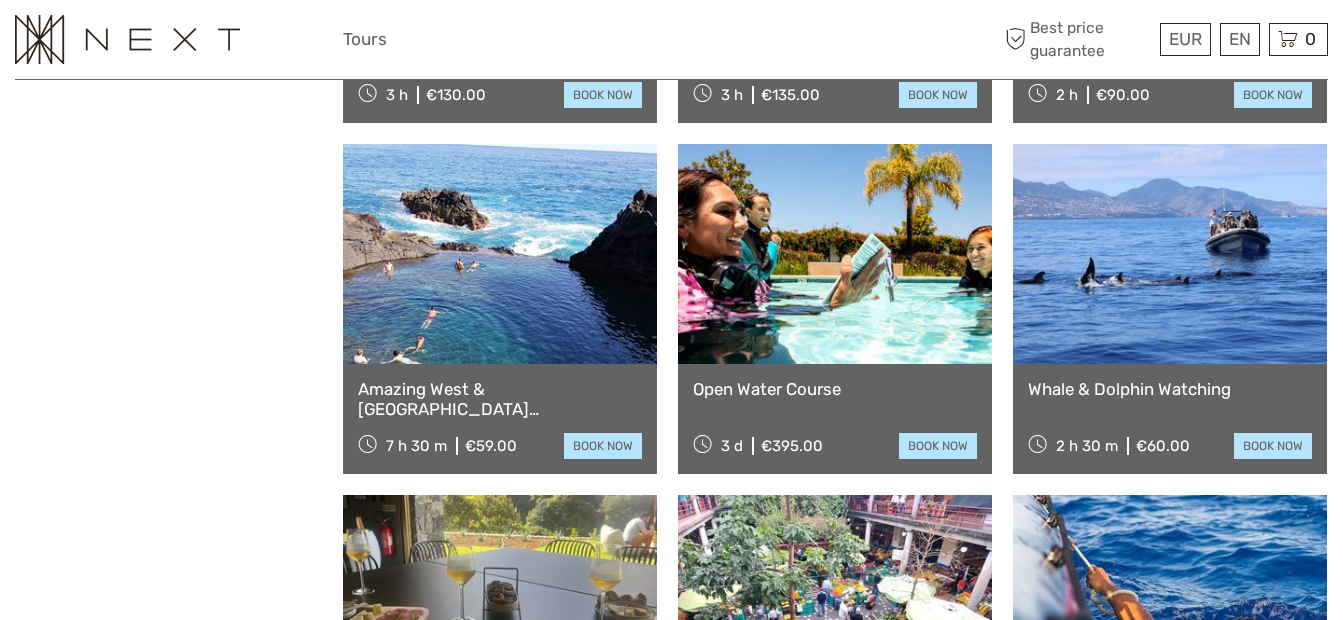 select 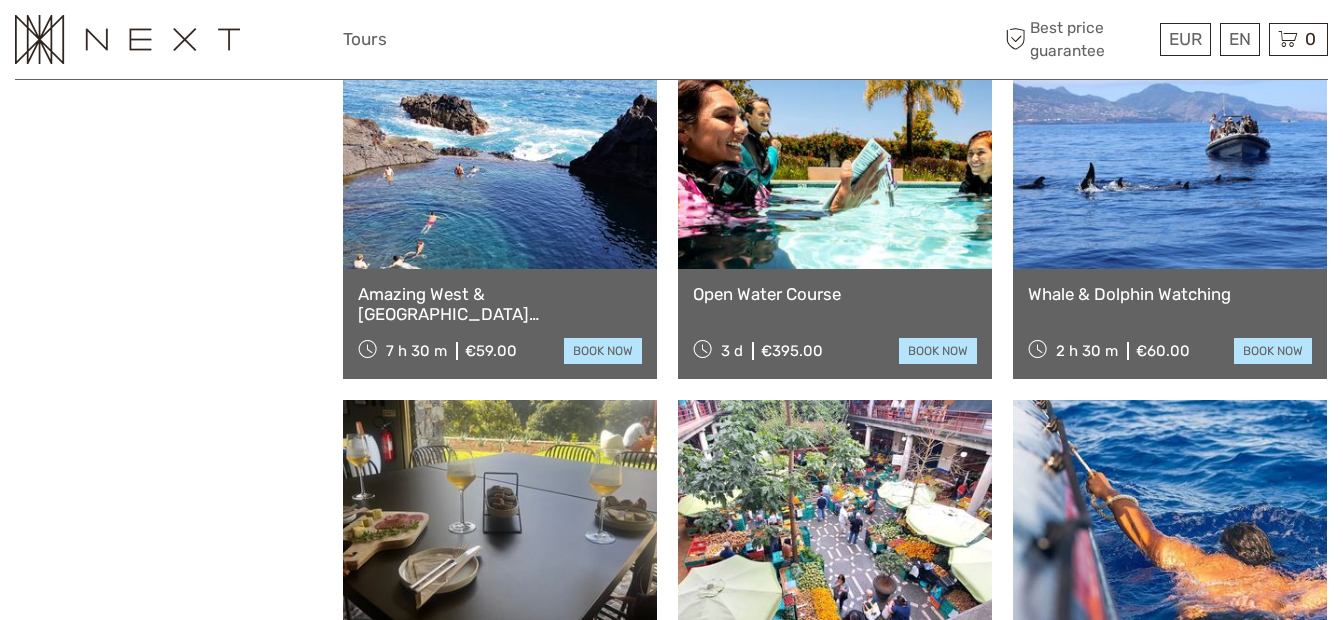 scroll, scrollTop: 1648, scrollLeft: 0, axis: vertical 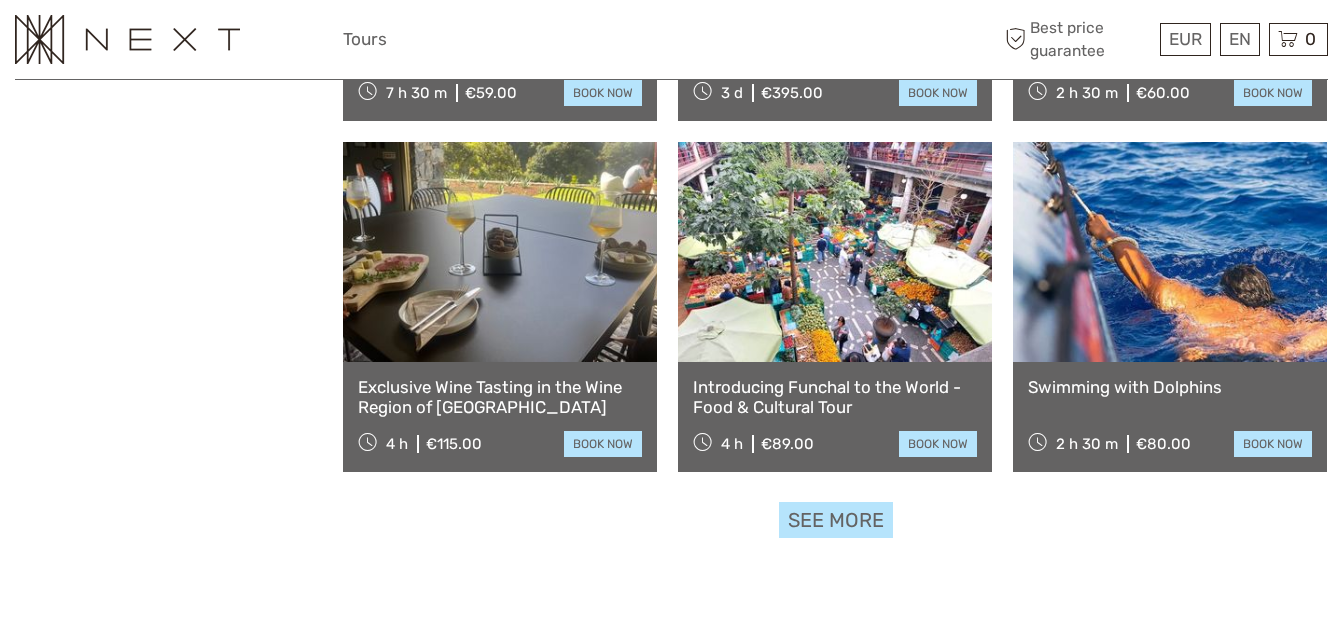 click on "See more" at bounding box center [836, 520] 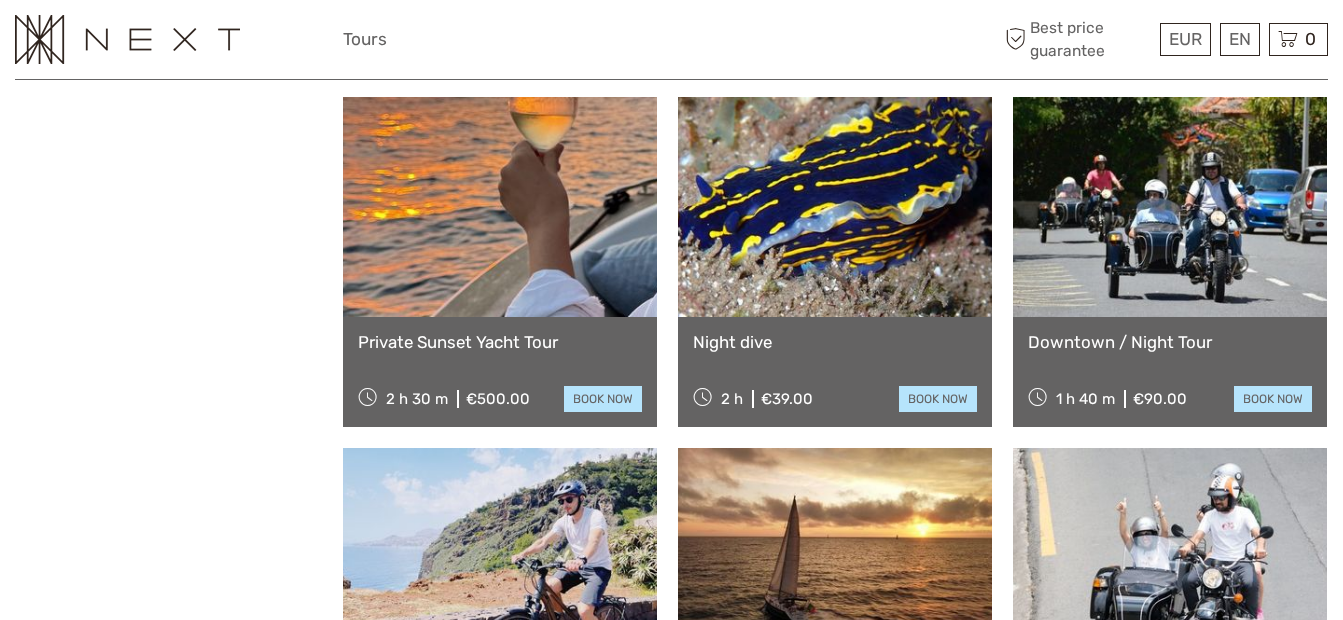 scroll, scrollTop: 2288, scrollLeft: 0, axis: vertical 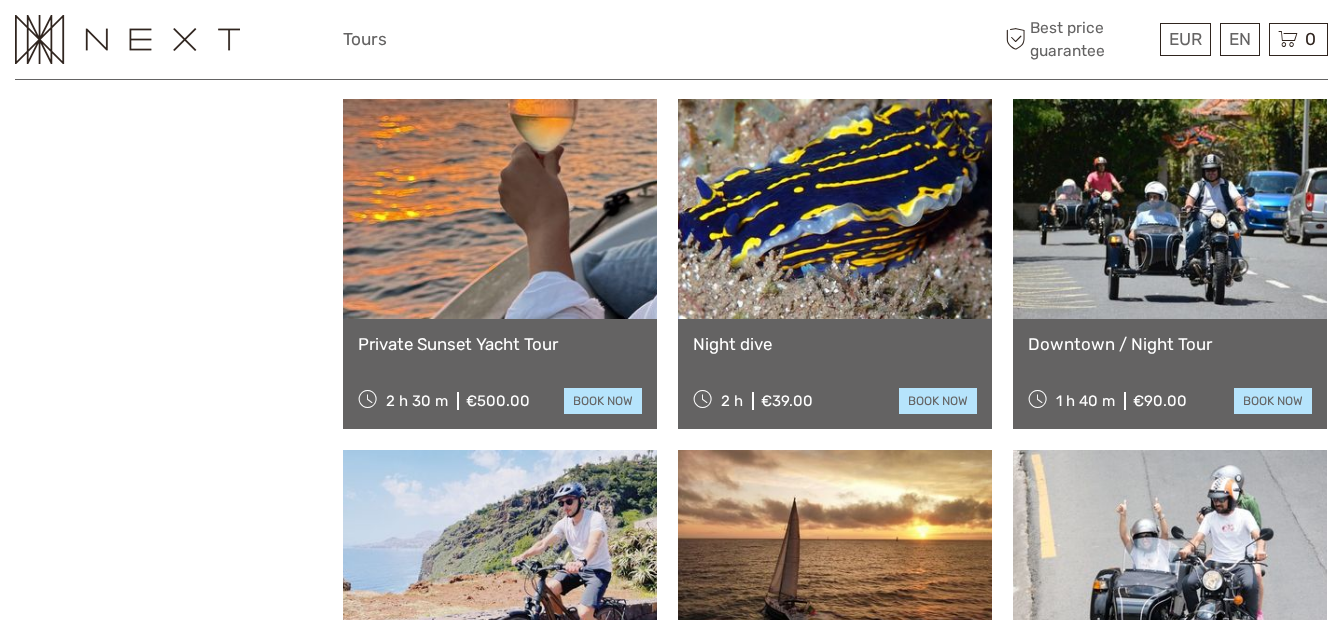 click at bounding box center (835, 209) 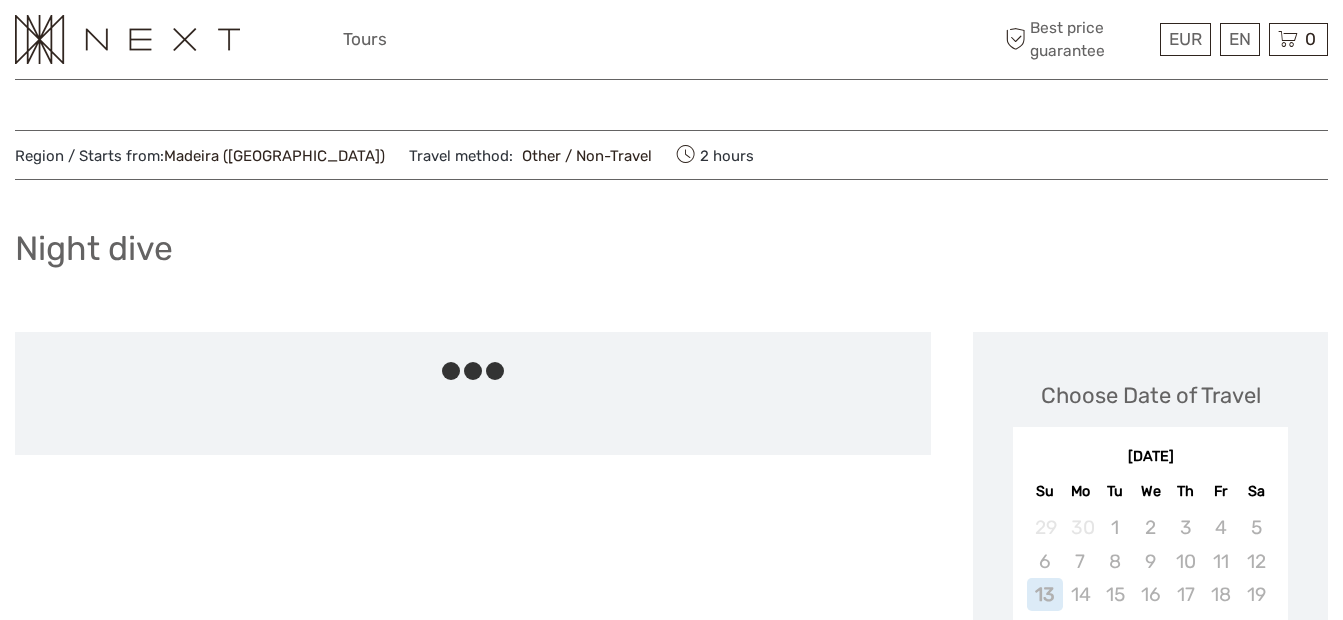 scroll, scrollTop: 0, scrollLeft: 0, axis: both 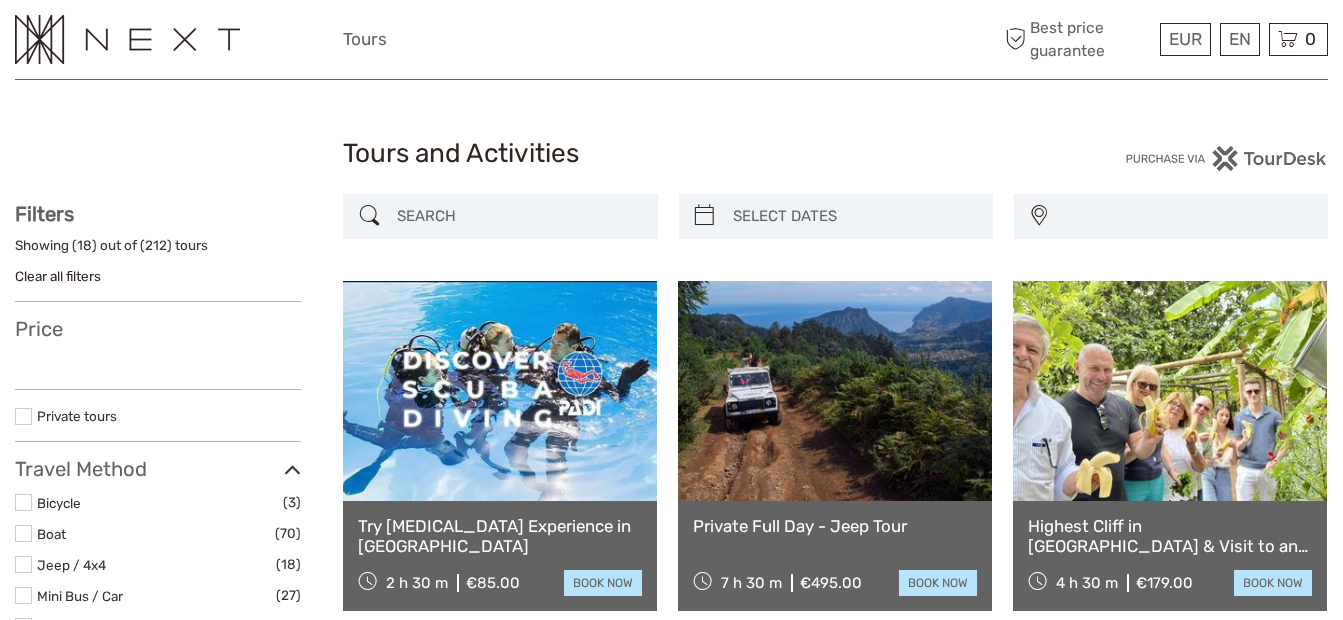 select 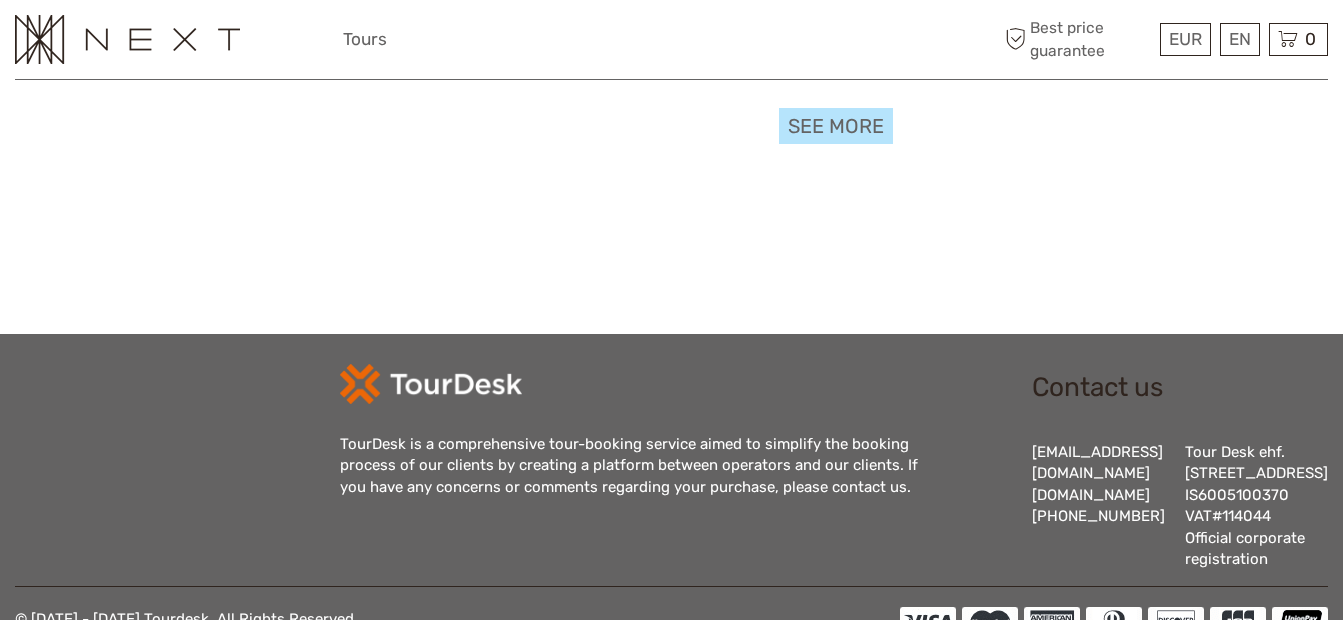 scroll, scrollTop: 2288, scrollLeft: 0, axis: vertical 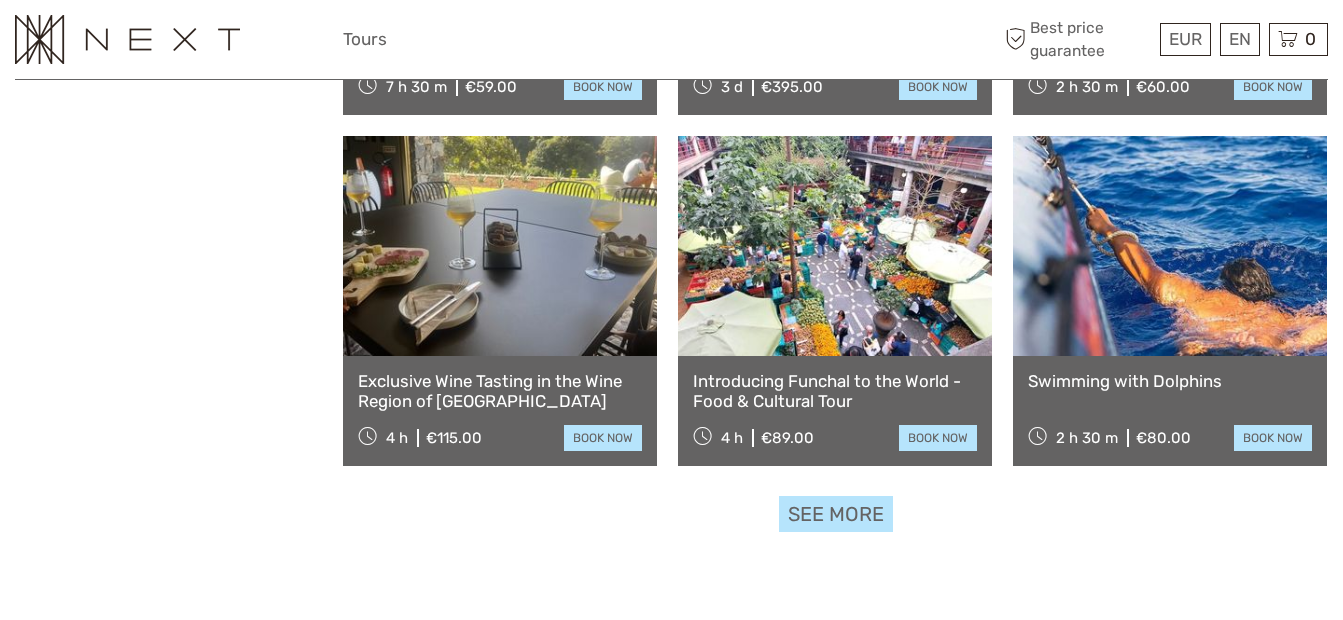 click on "See more" at bounding box center [836, 514] 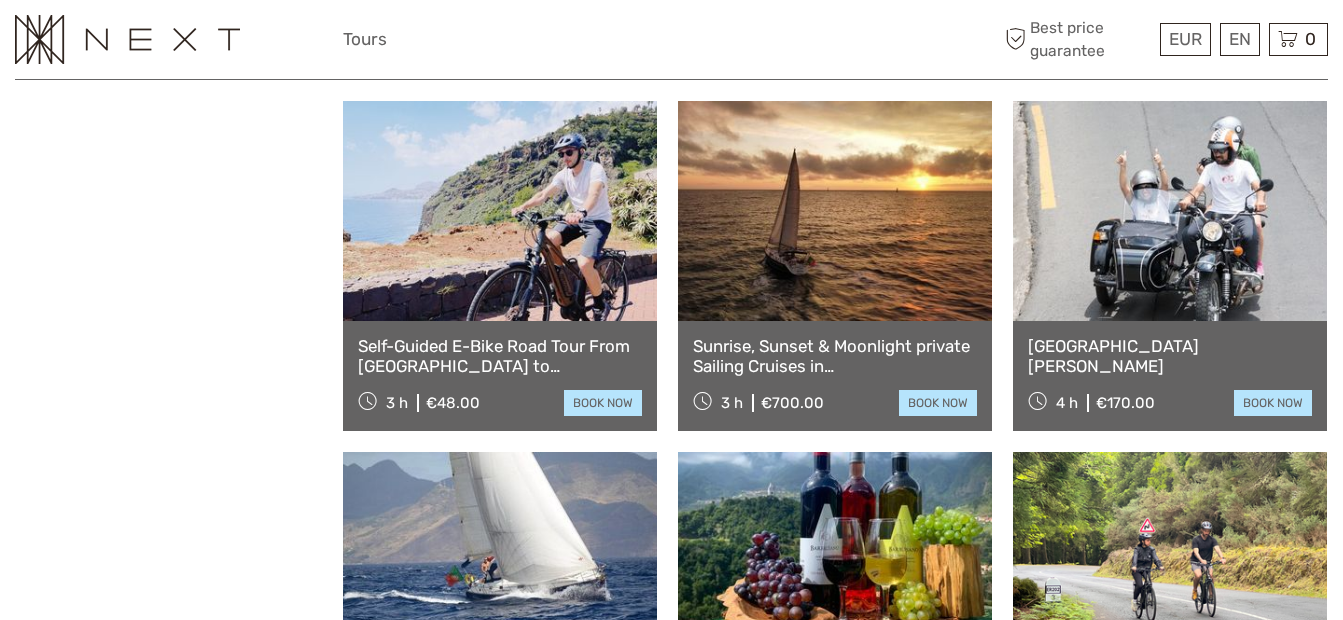 scroll, scrollTop: 2646, scrollLeft: 0, axis: vertical 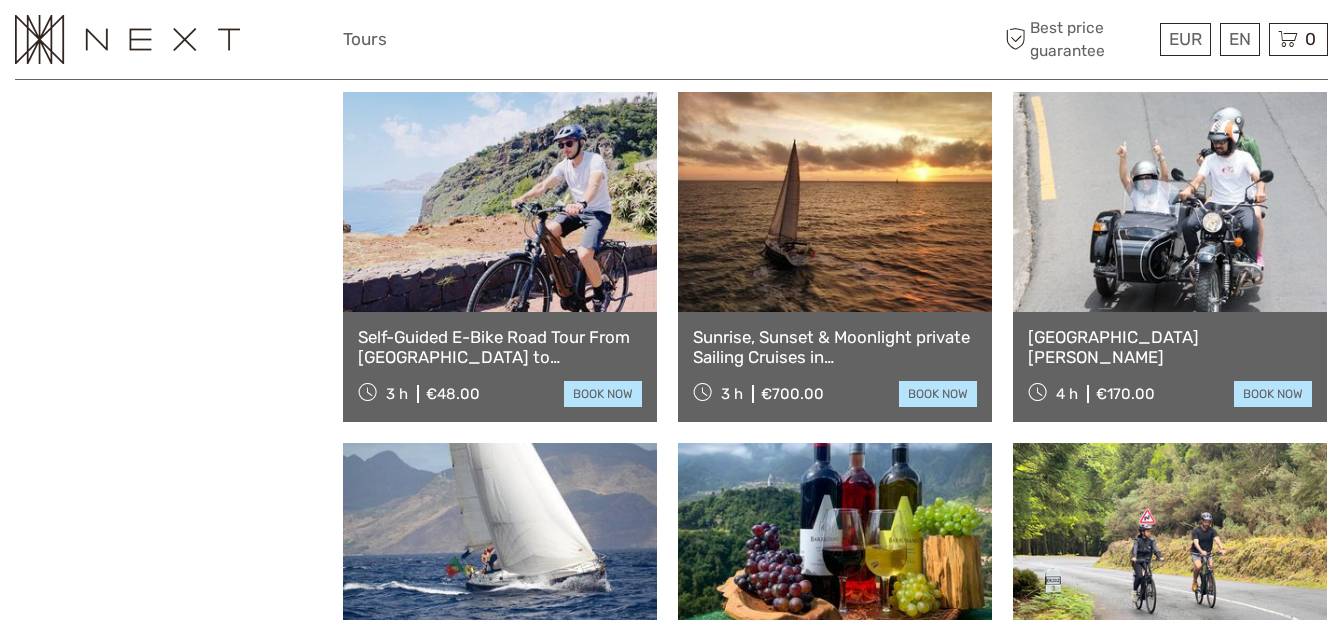 click at bounding box center [500, 202] 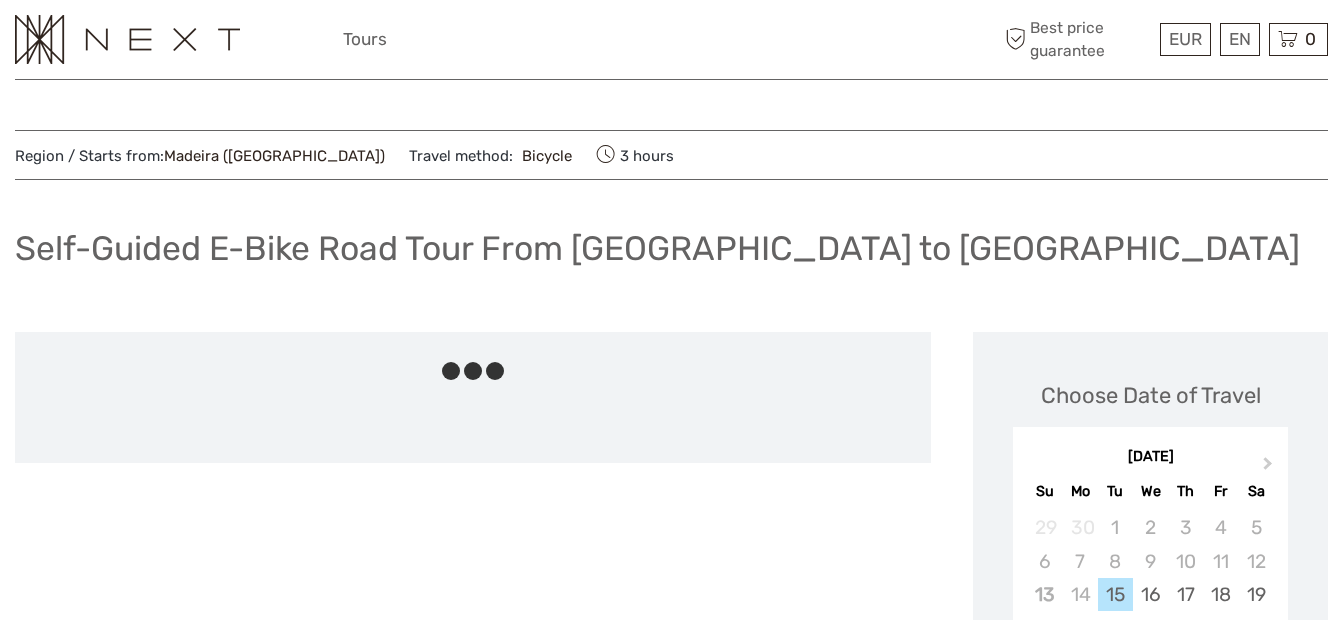 scroll, scrollTop: 0, scrollLeft: 0, axis: both 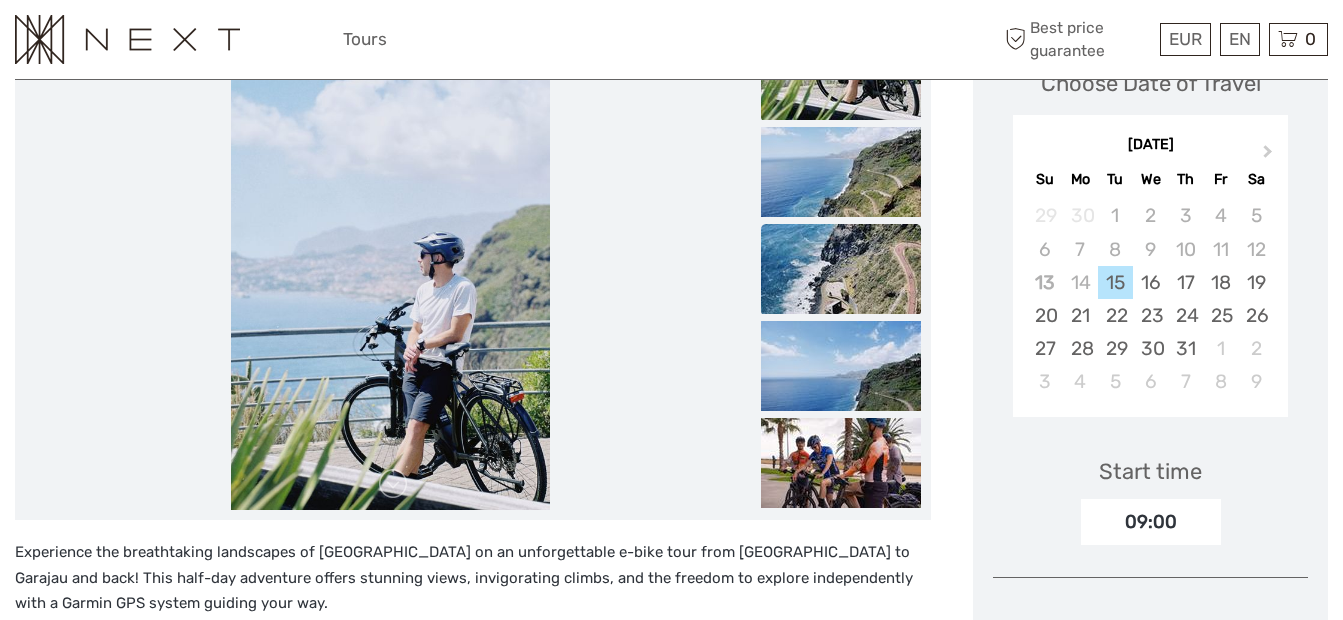 click at bounding box center (841, 269) 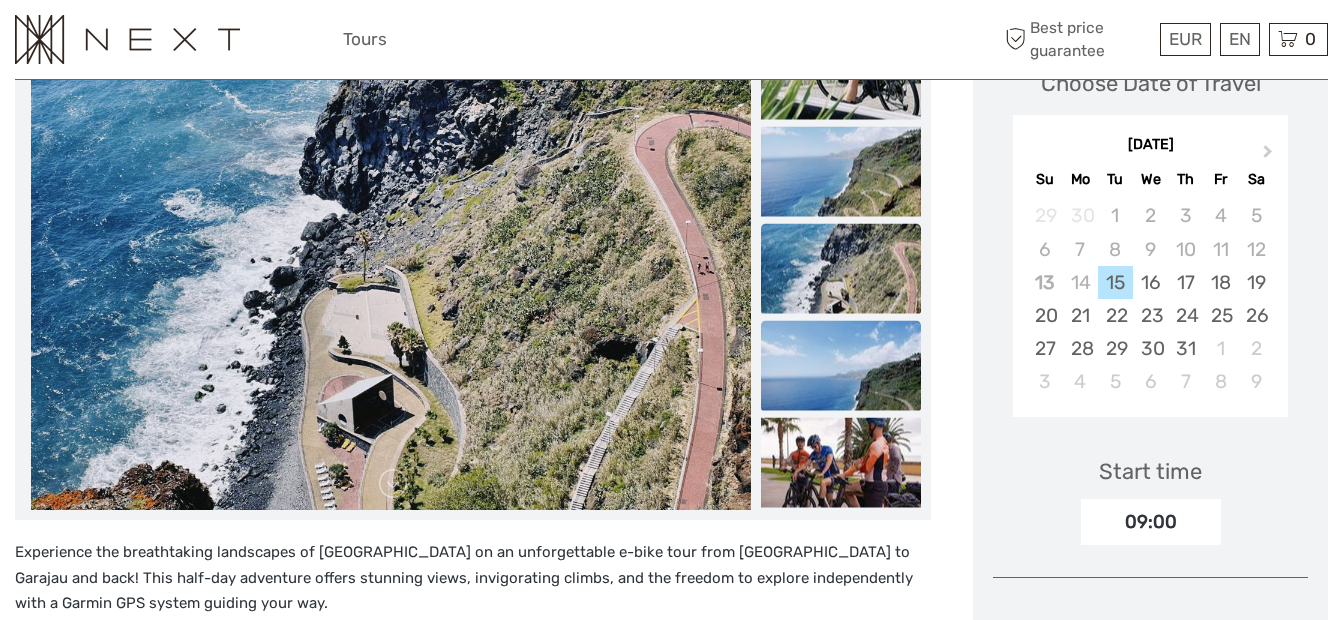 click at bounding box center [841, 366] 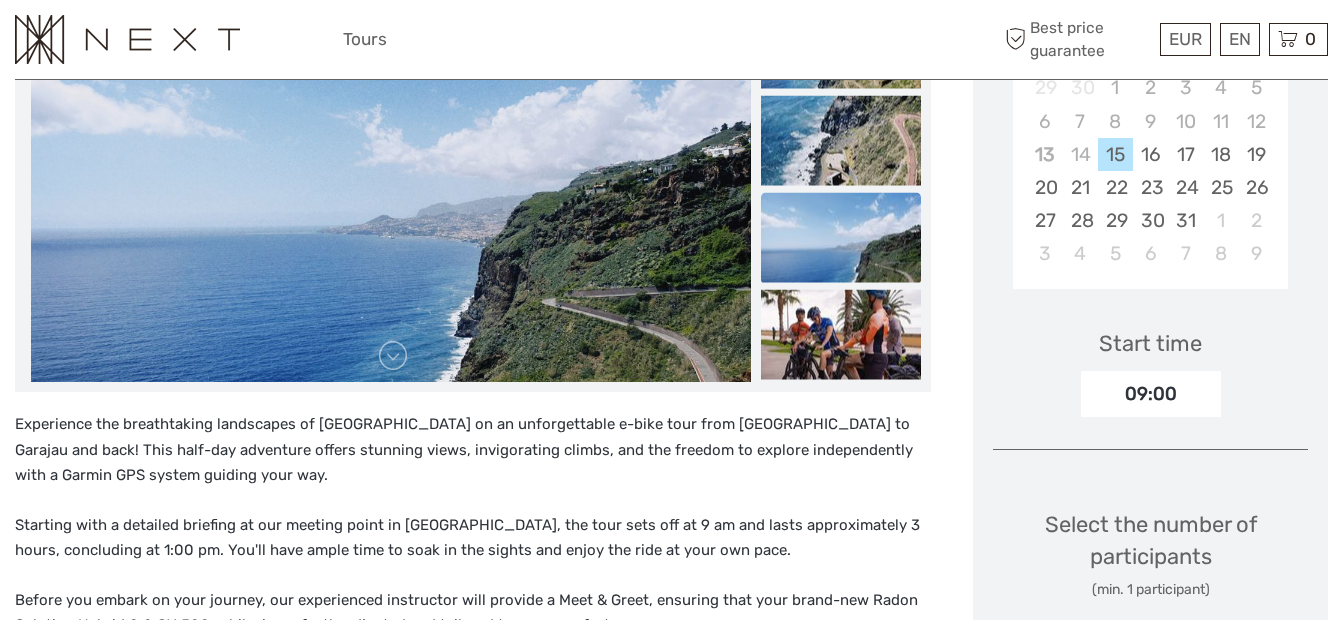 scroll, scrollTop: 0, scrollLeft: 0, axis: both 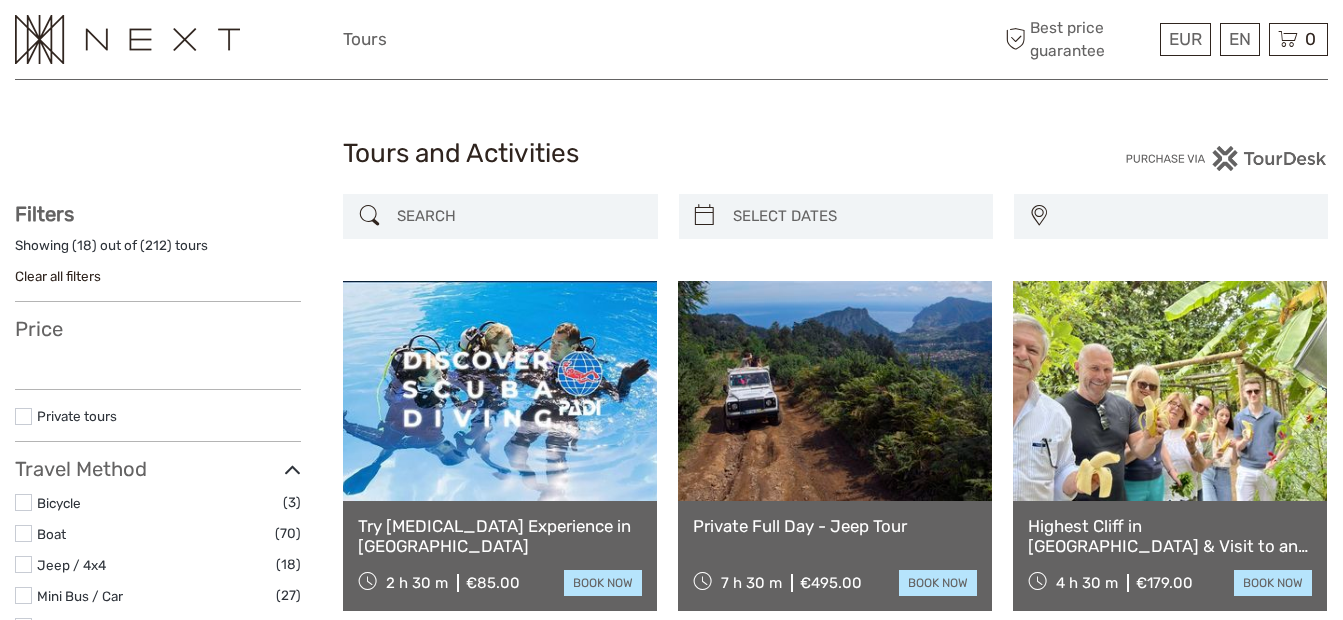 select 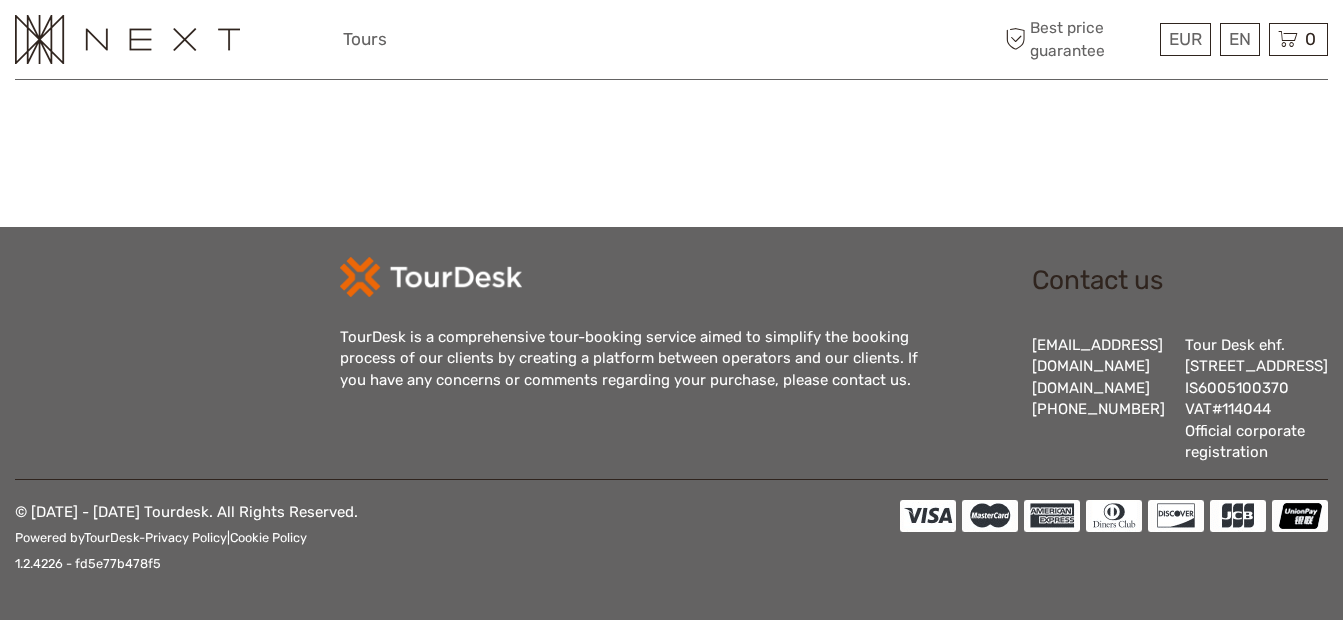select 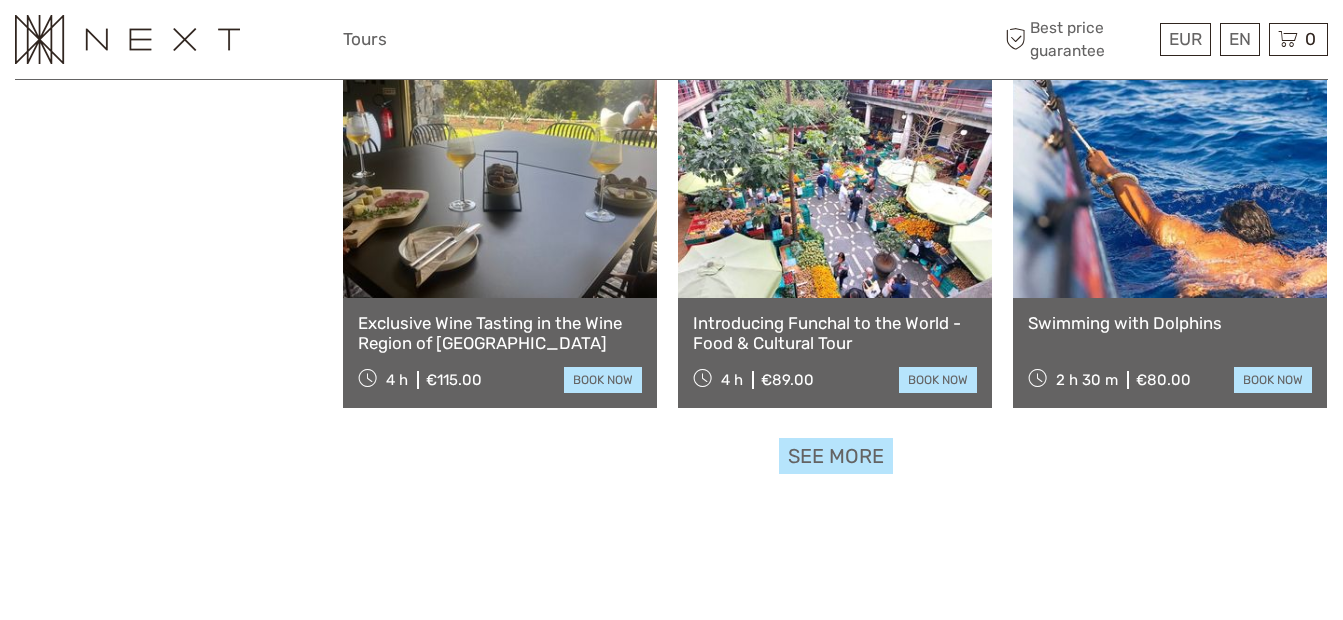 scroll, scrollTop: 1952, scrollLeft: 0, axis: vertical 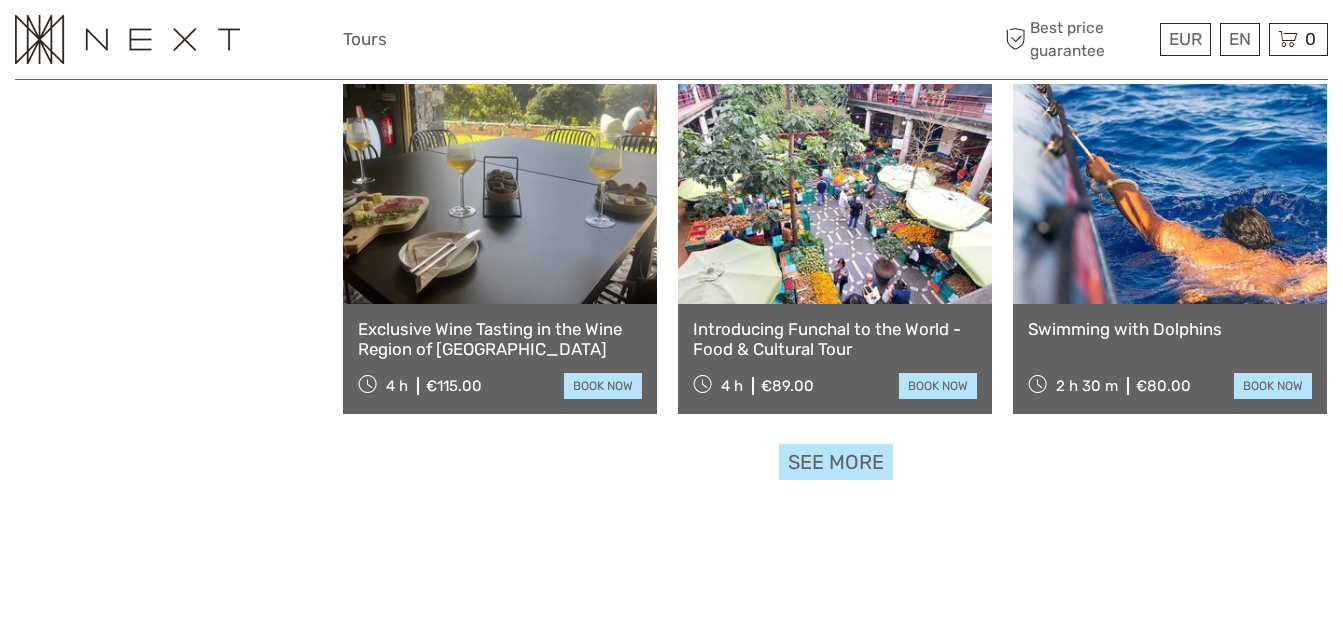 click on "See more" at bounding box center (836, 462) 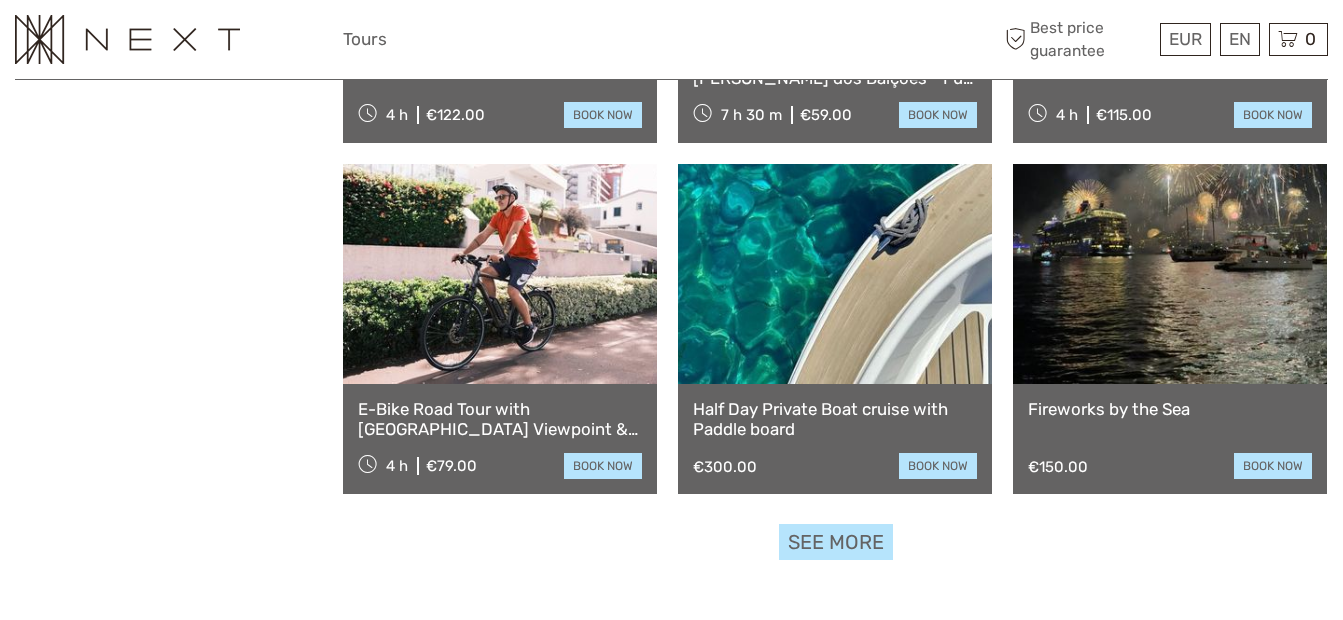 scroll, scrollTop: 3976, scrollLeft: 0, axis: vertical 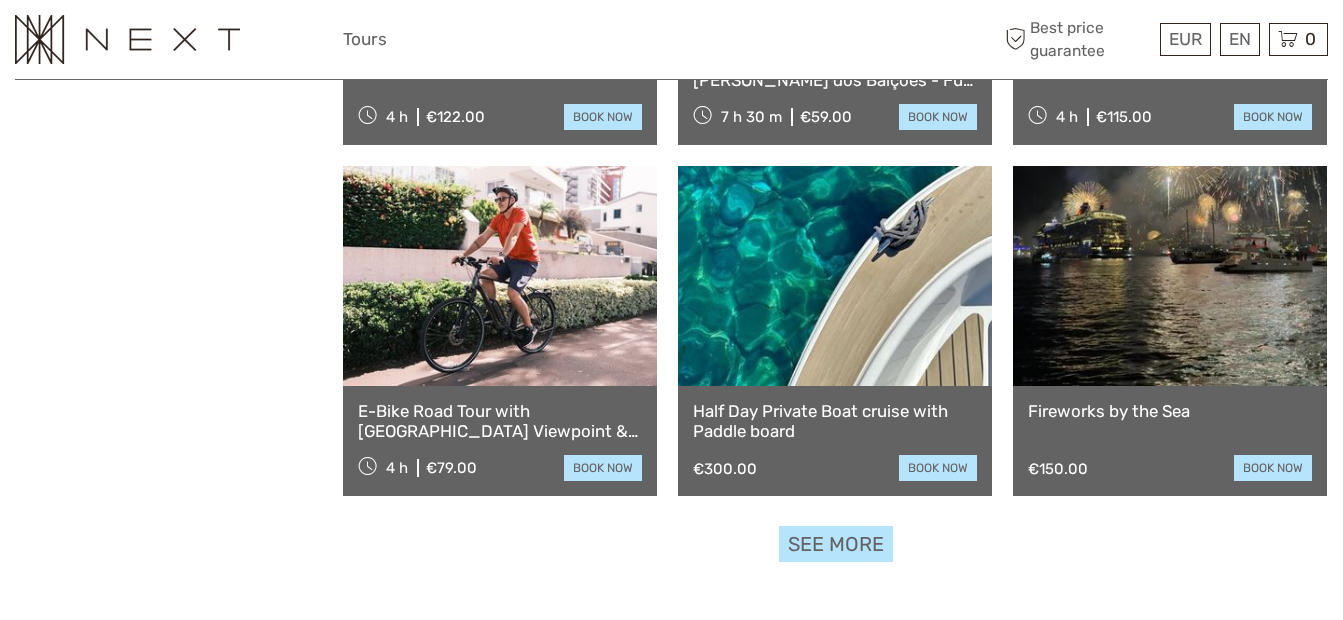 click on "See more" at bounding box center (836, 544) 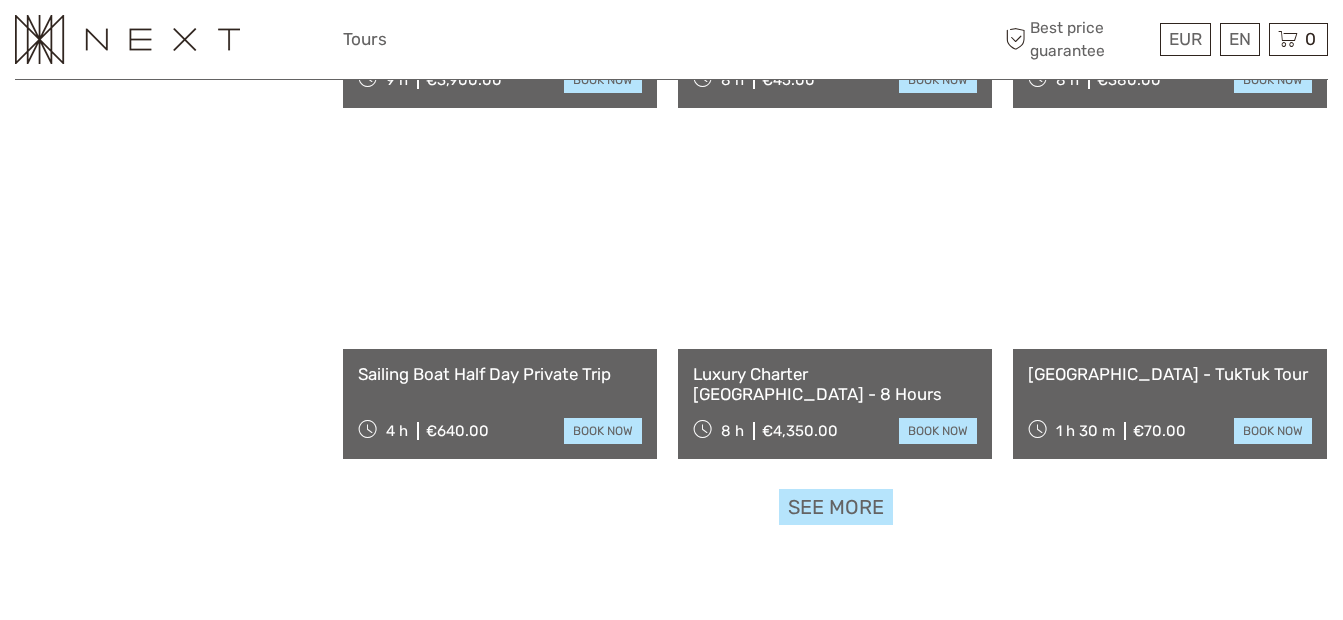 scroll, scrollTop: 6174, scrollLeft: 0, axis: vertical 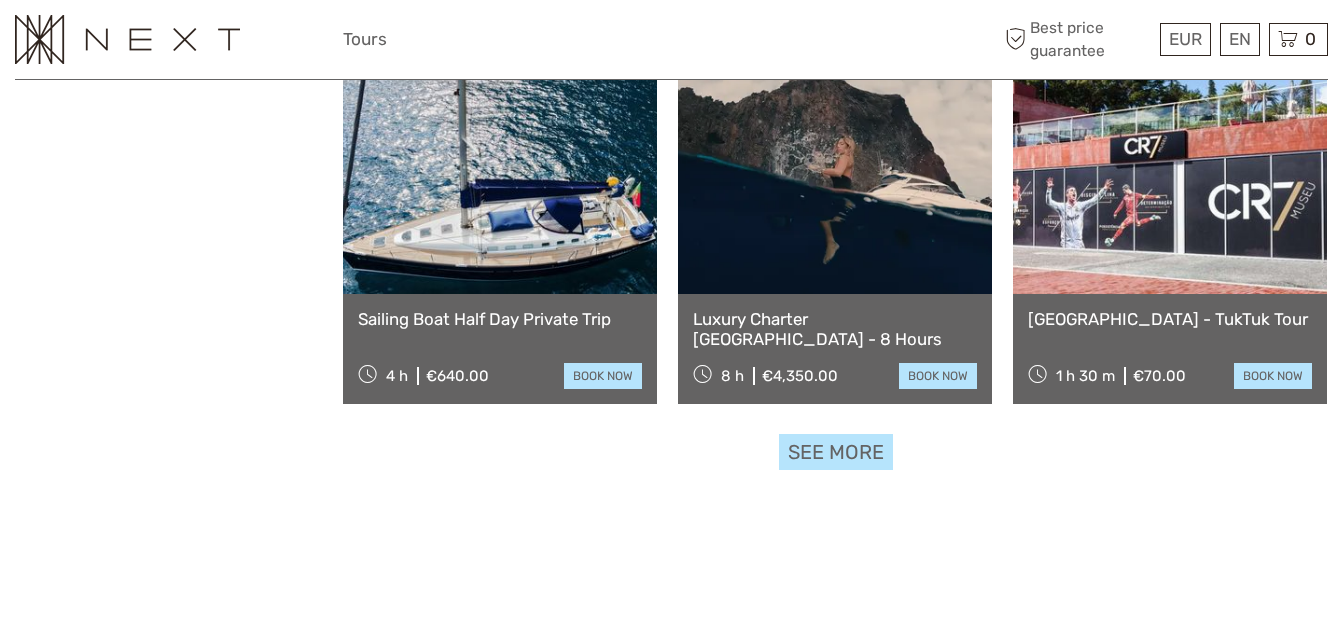 click on "See more" at bounding box center (836, 452) 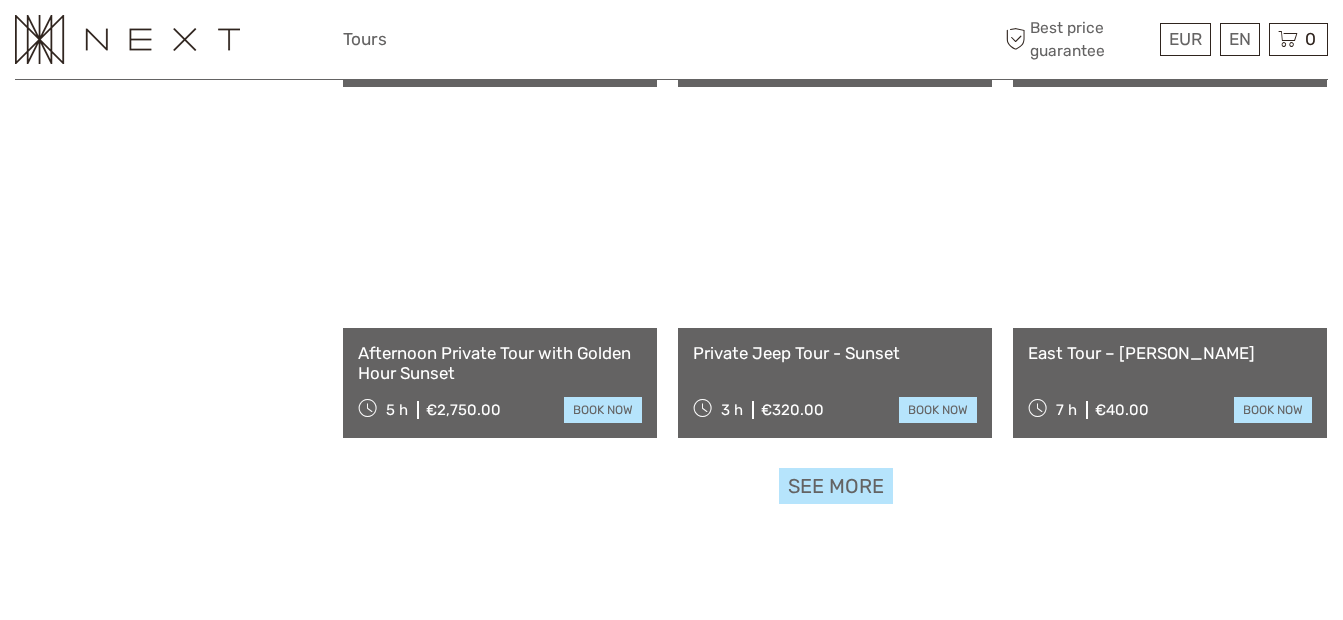 scroll, scrollTop: 8247, scrollLeft: 0, axis: vertical 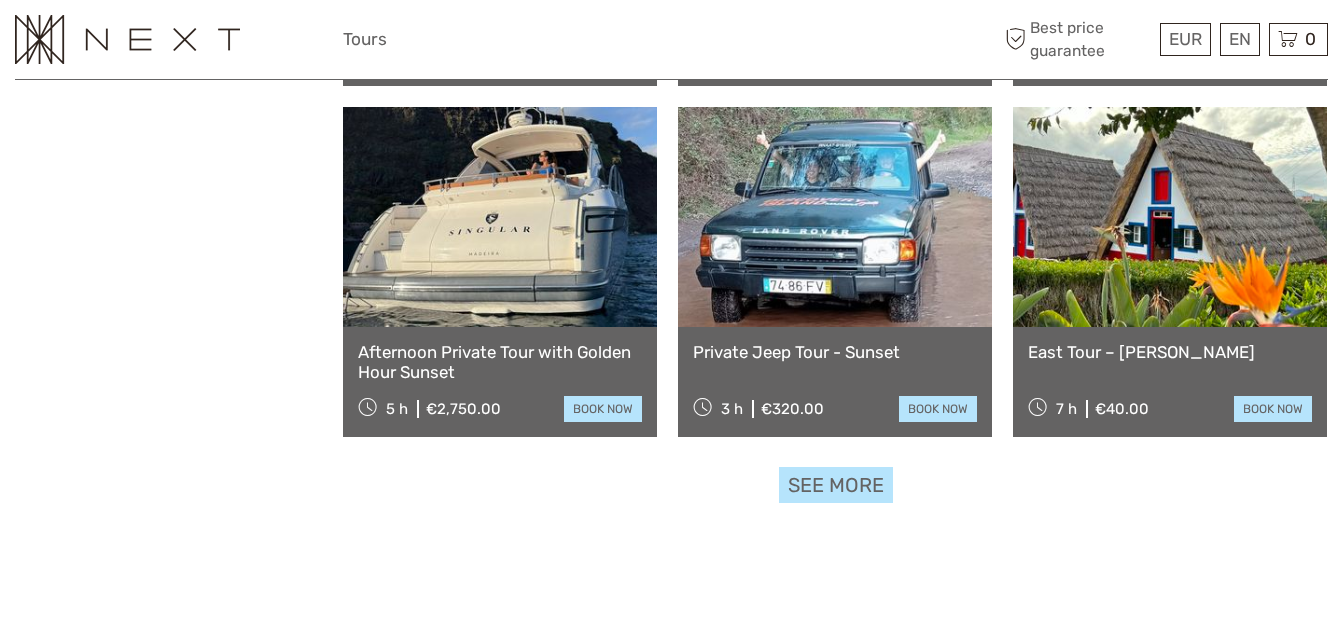 click on "See more" at bounding box center [836, 485] 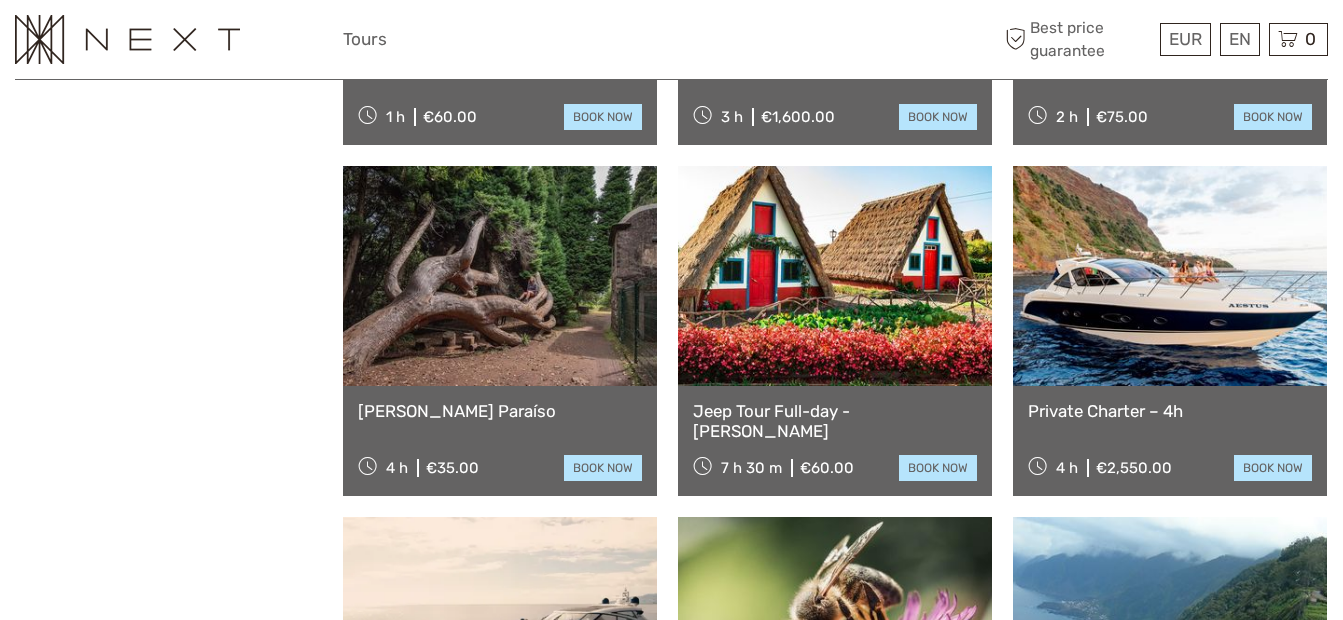 scroll, scrollTop: 9595, scrollLeft: 0, axis: vertical 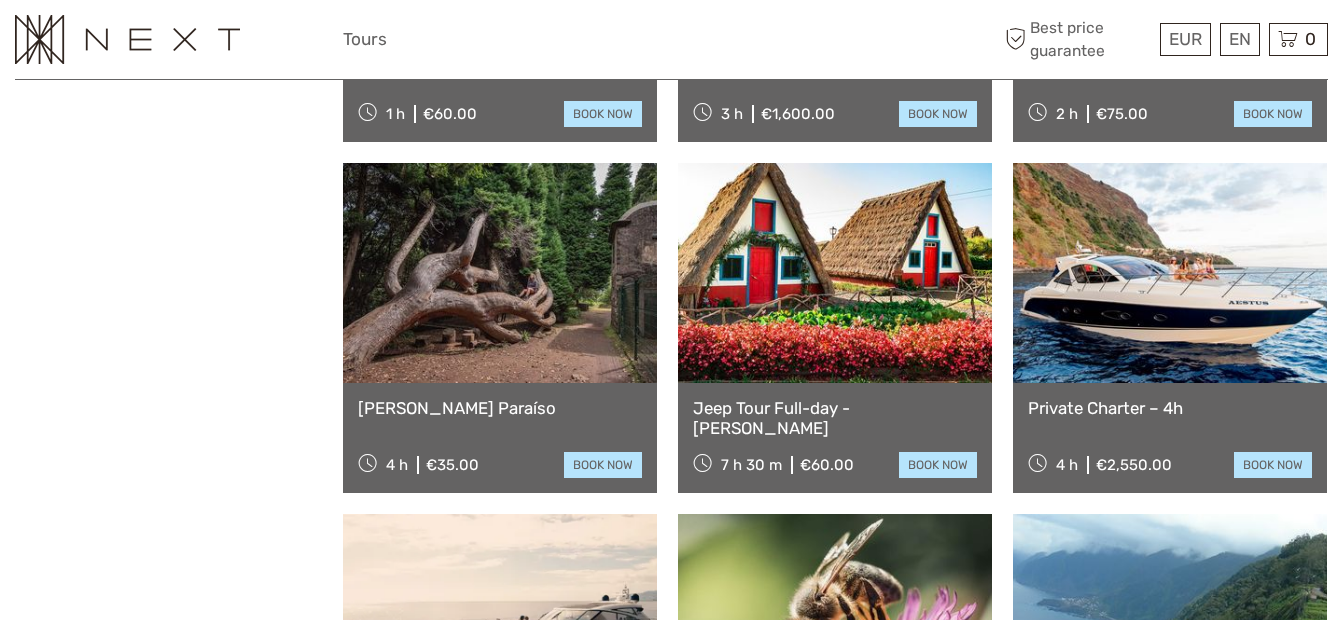 click at bounding box center [835, 273] 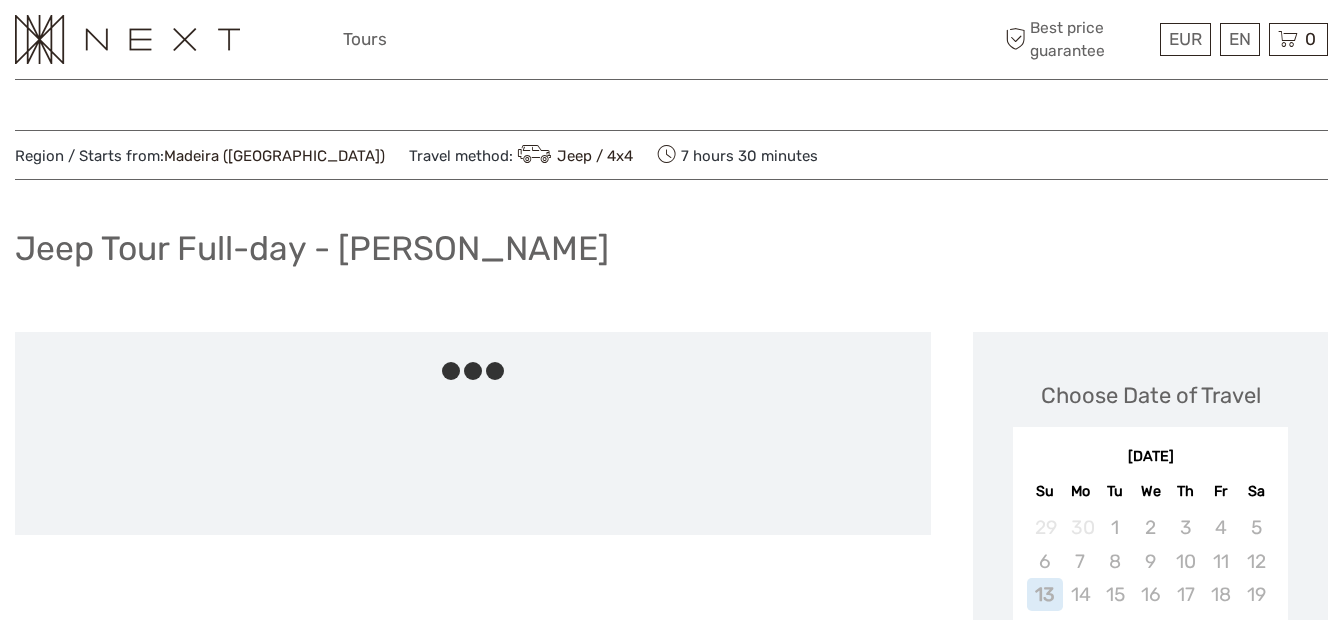 scroll, scrollTop: 0, scrollLeft: 0, axis: both 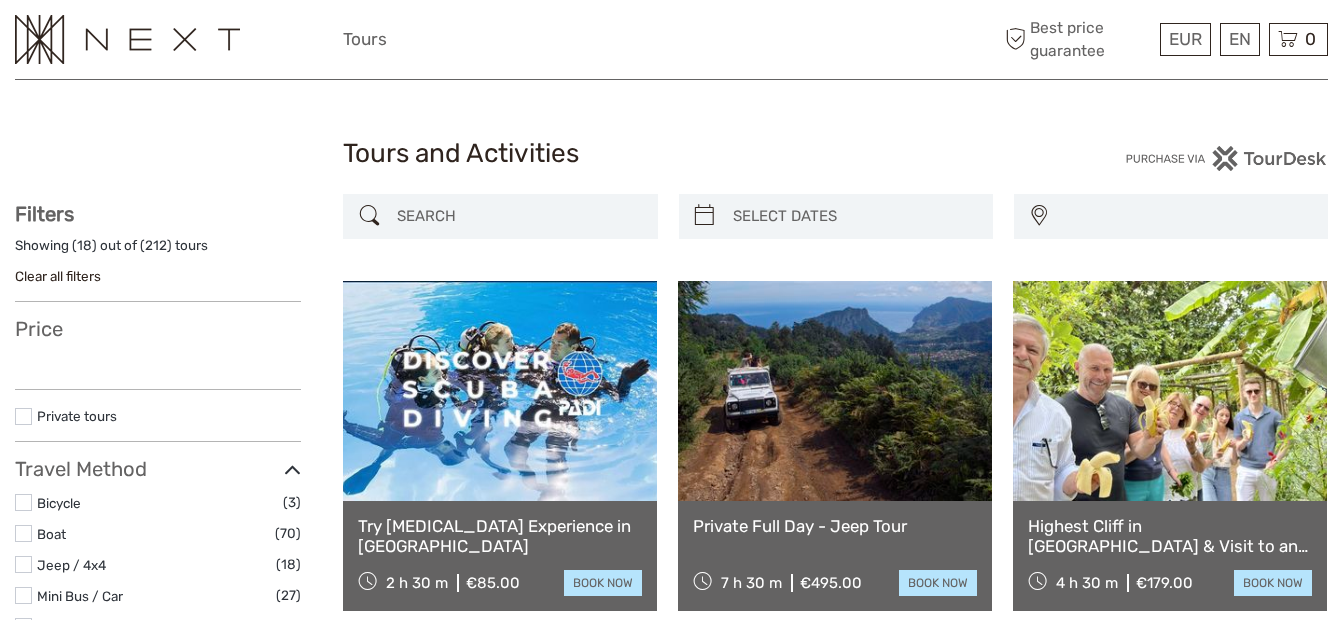 select 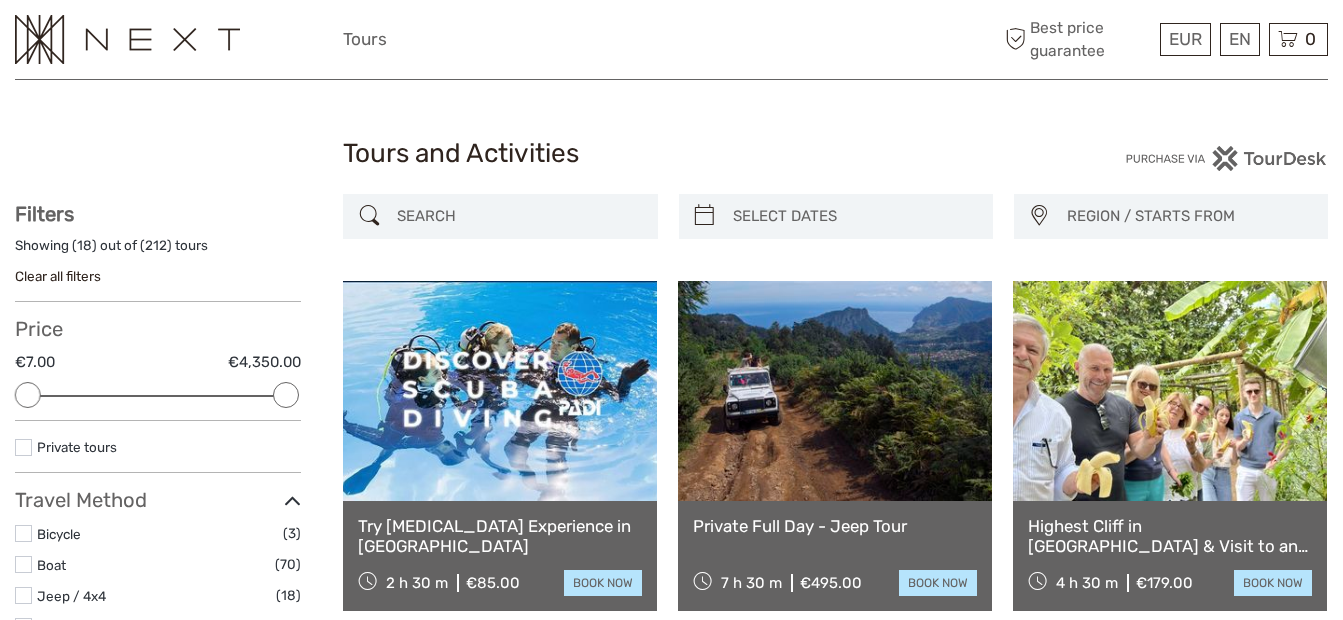 scroll, scrollTop: 2417, scrollLeft: 0, axis: vertical 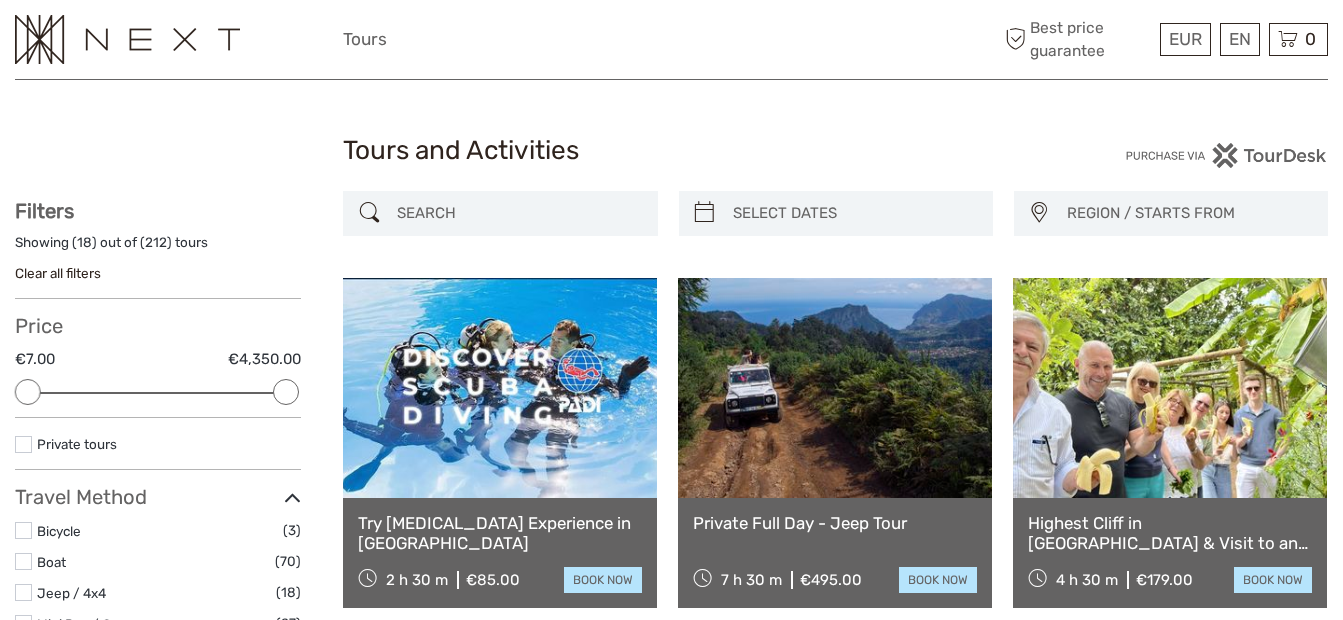 click at bounding box center (127, 39) 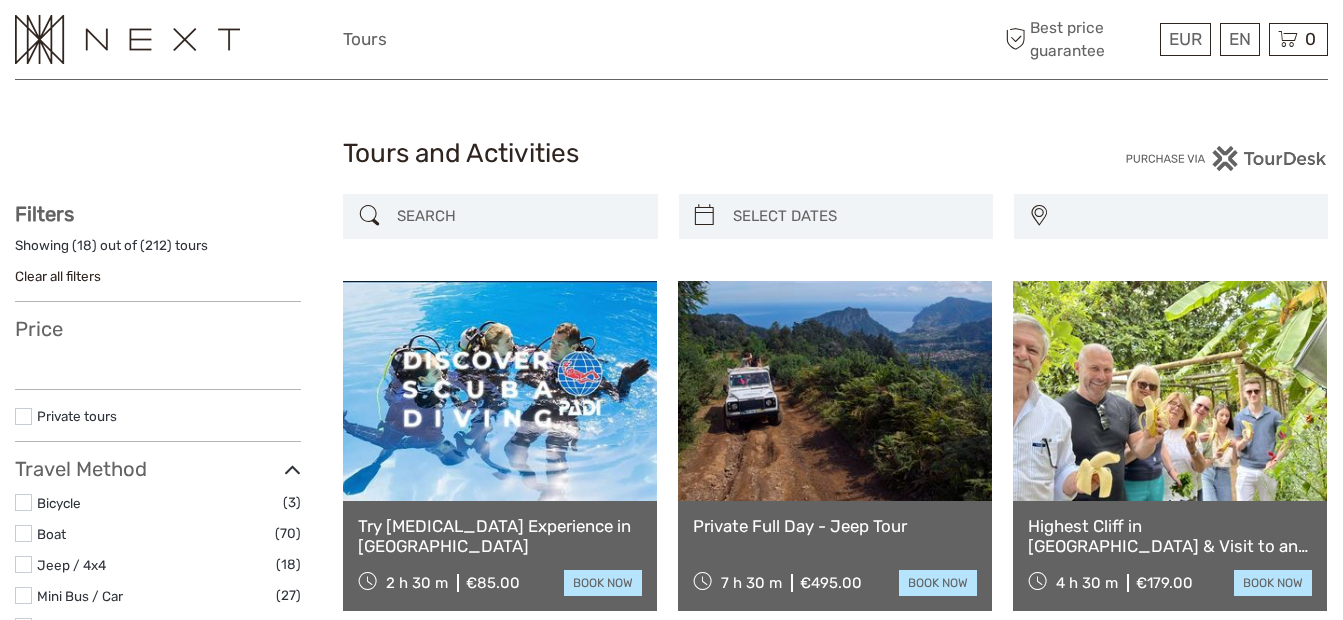 select 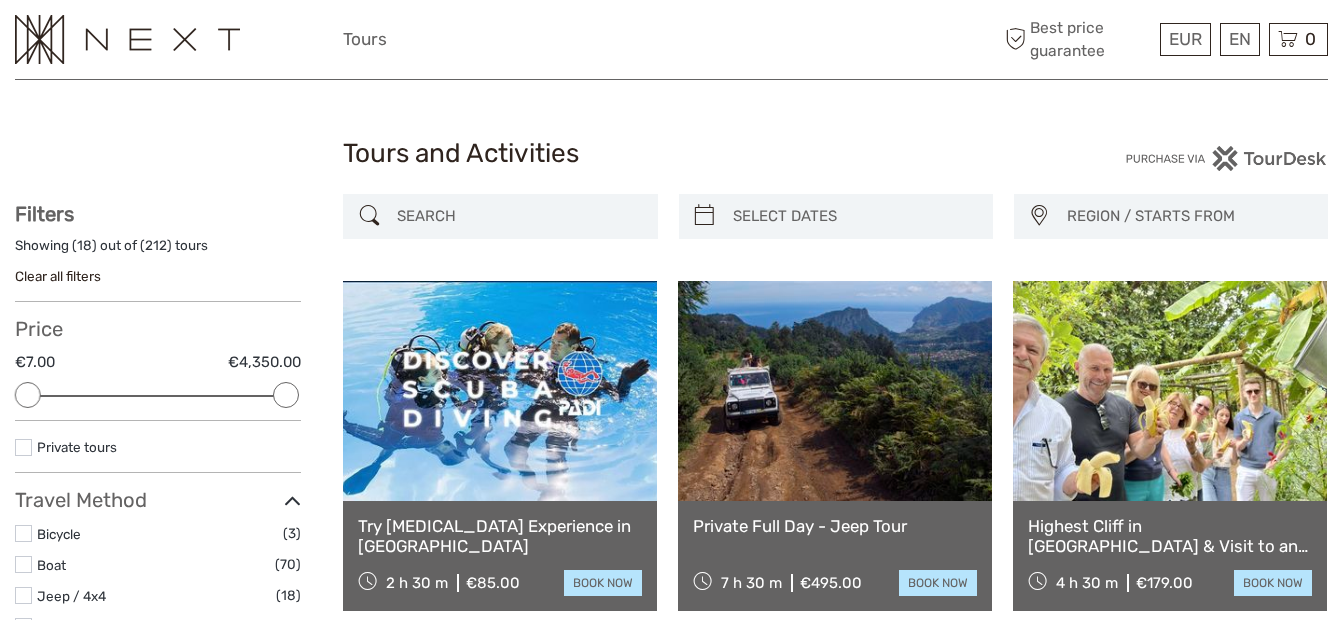 scroll, scrollTop: 0, scrollLeft: 0, axis: both 